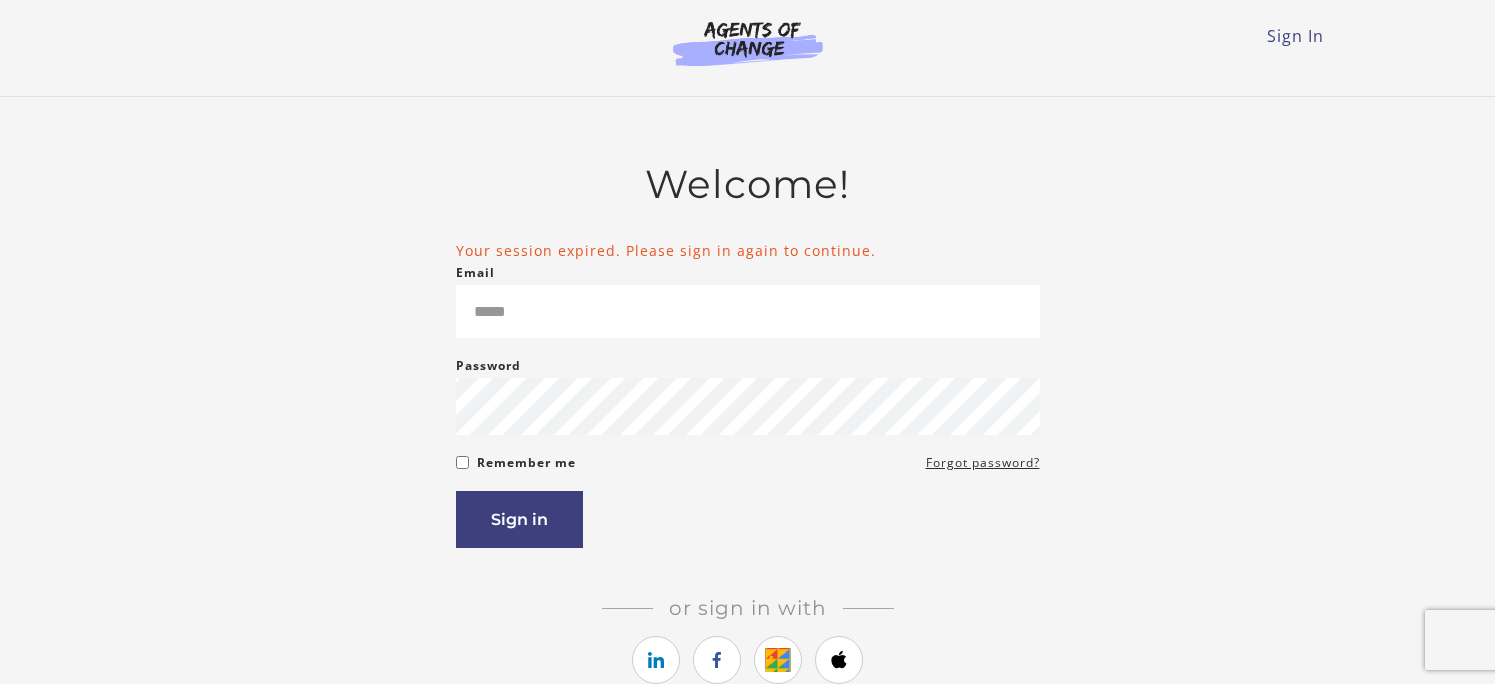 scroll, scrollTop: 0, scrollLeft: 0, axis: both 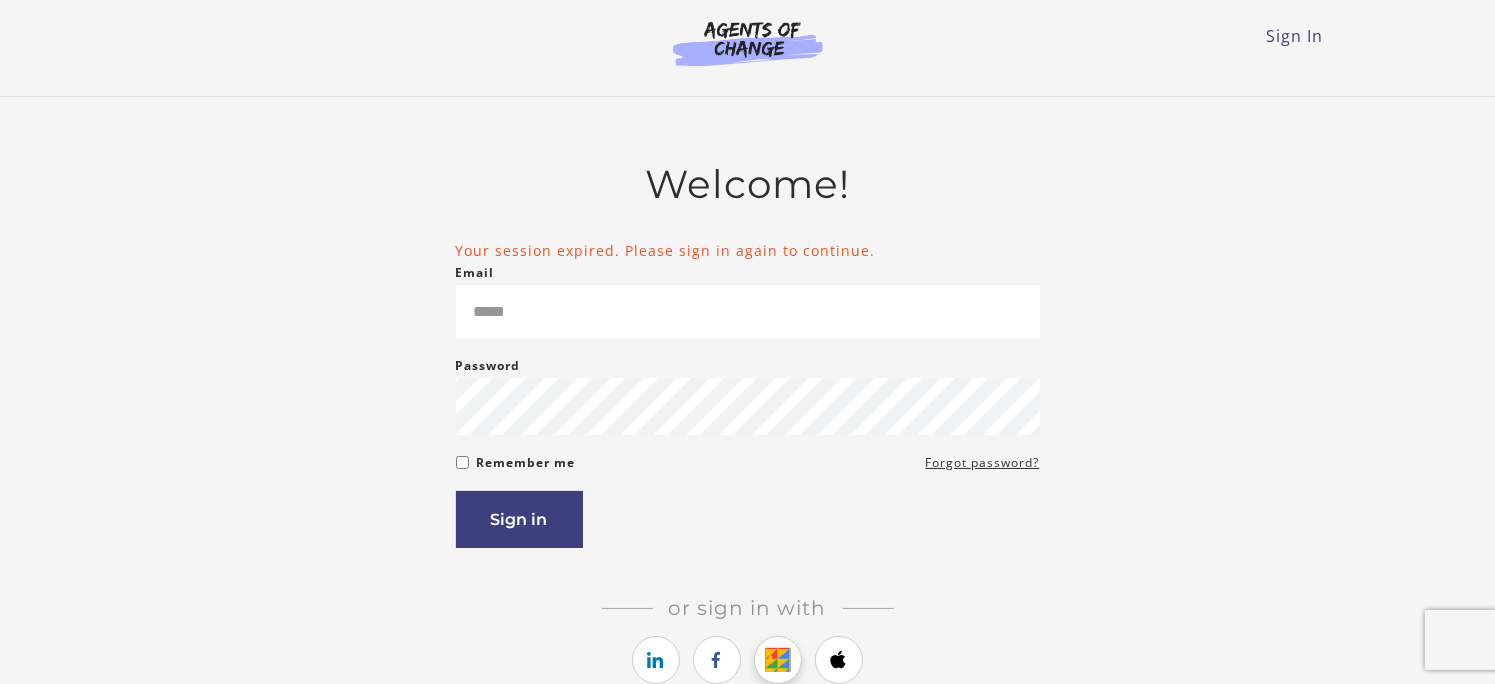 click at bounding box center (778, 660) 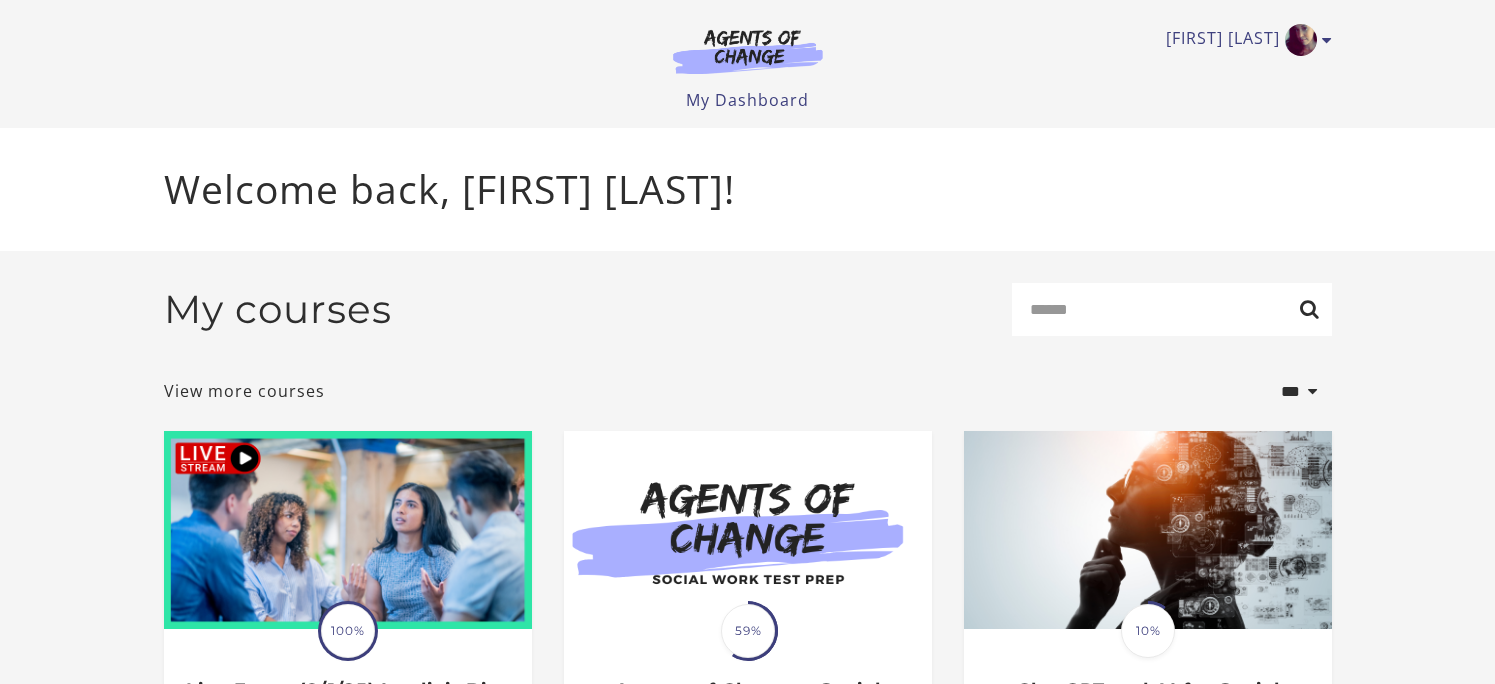 scroll, scrollTop: 0, scrollLeft: 0, axis: both 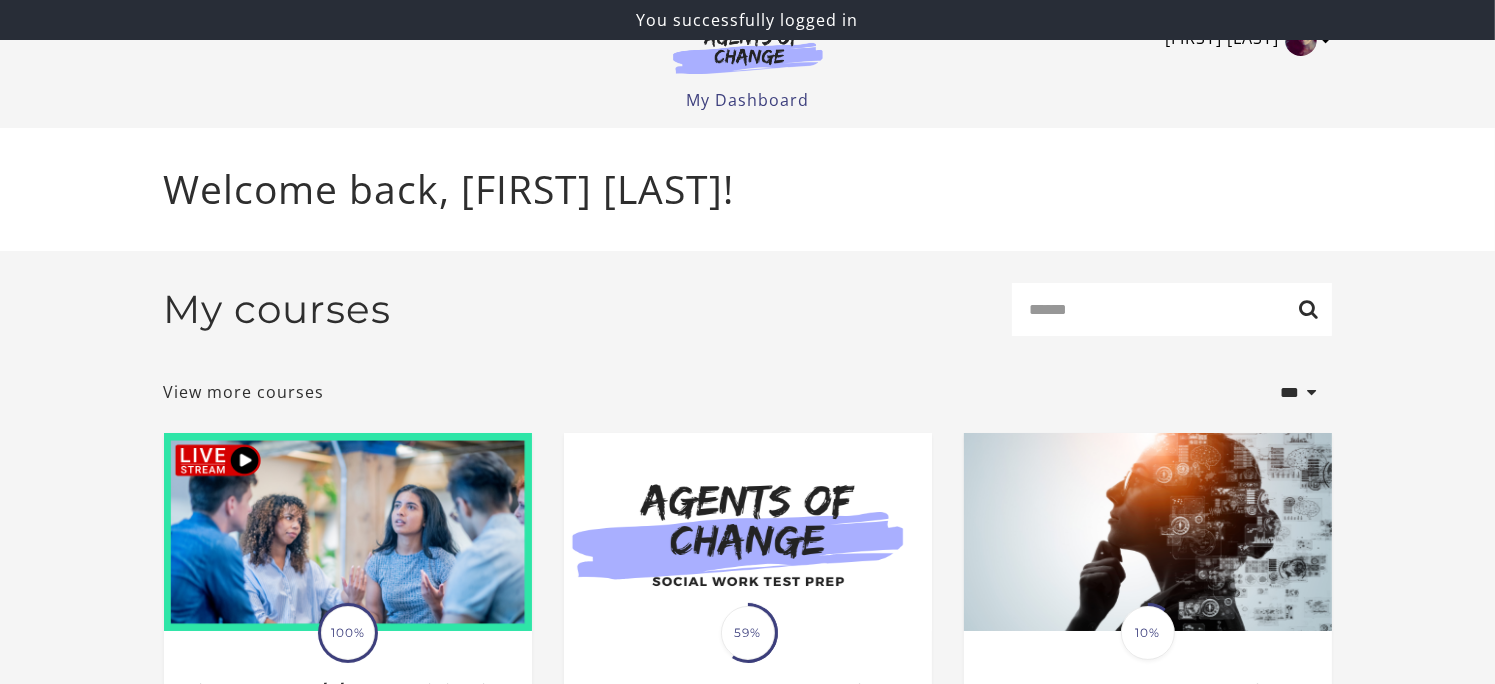 click on "Tania V" at bounding box center [1244, 40] 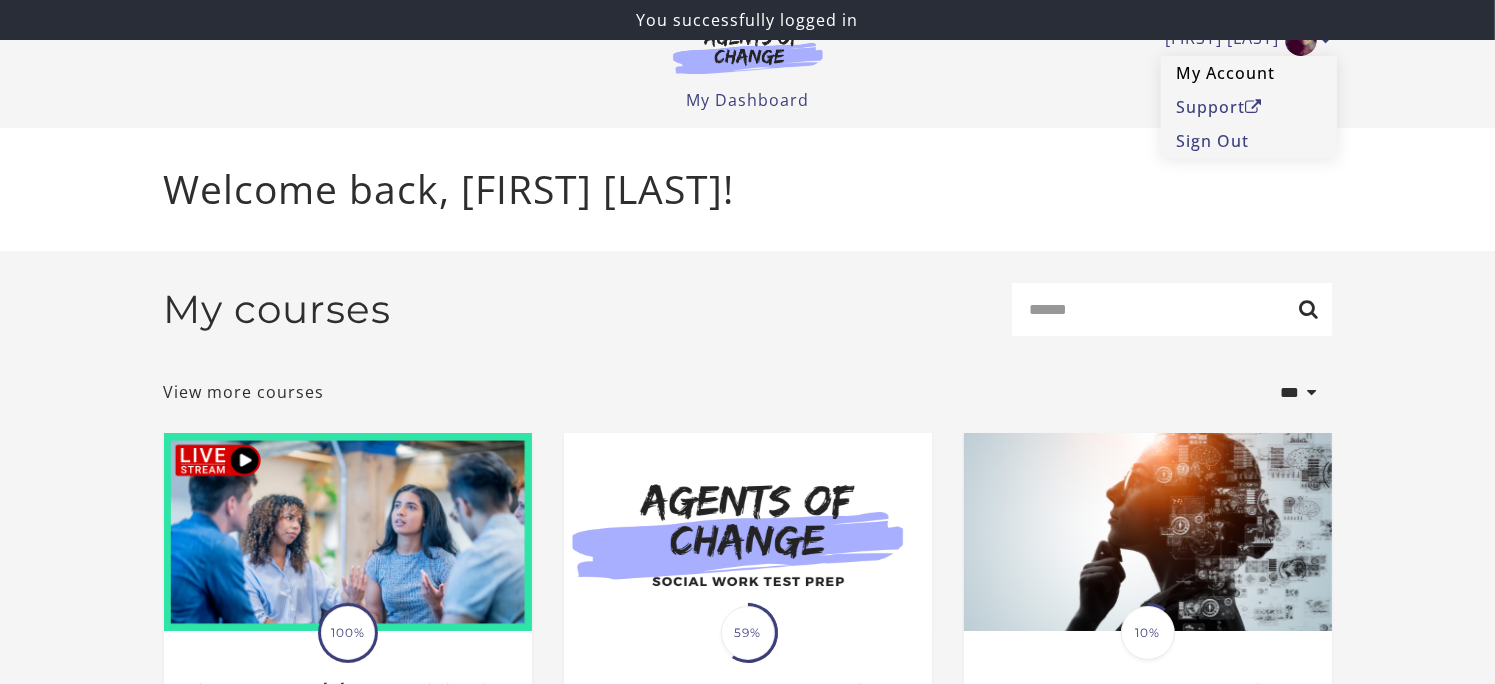 click on "My Account" at bounding box center (1249, 73) 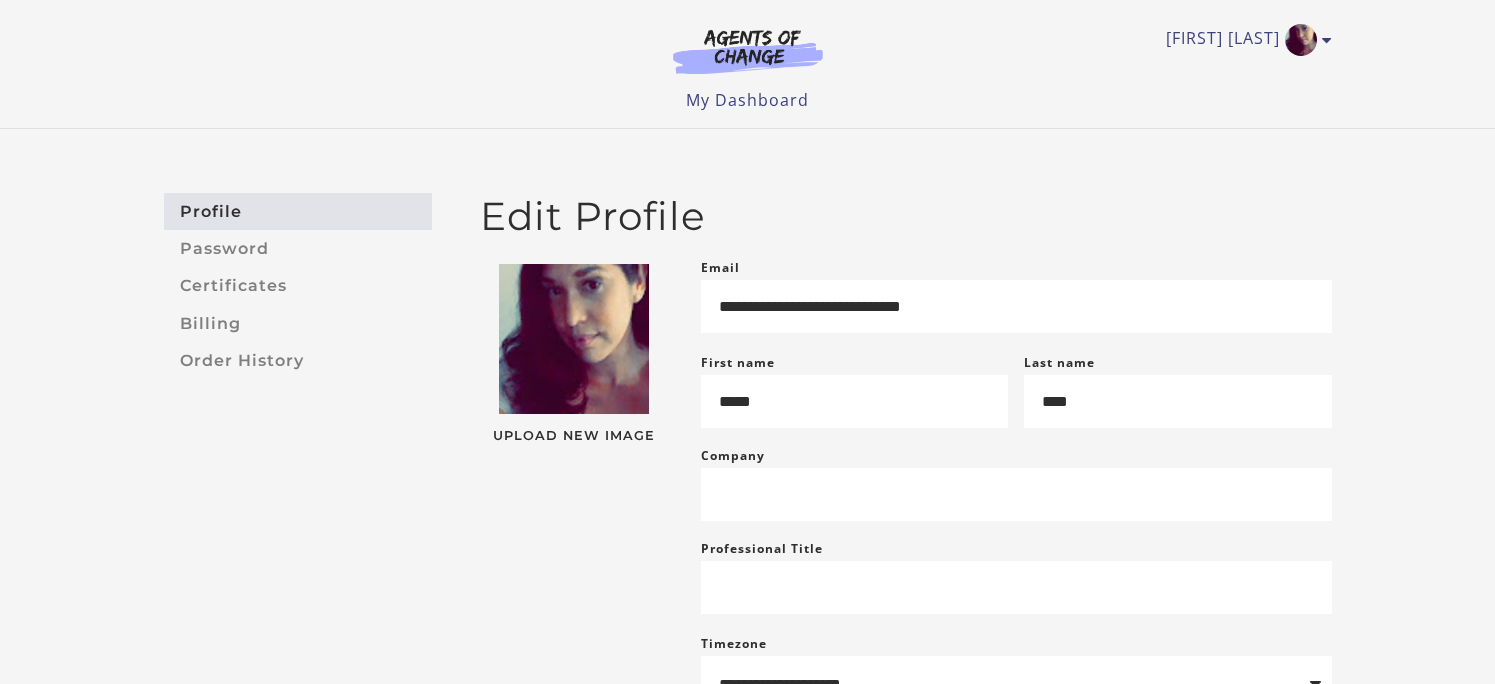 scroll, scrollTop: 0, scrollLeft: 0, axis: both 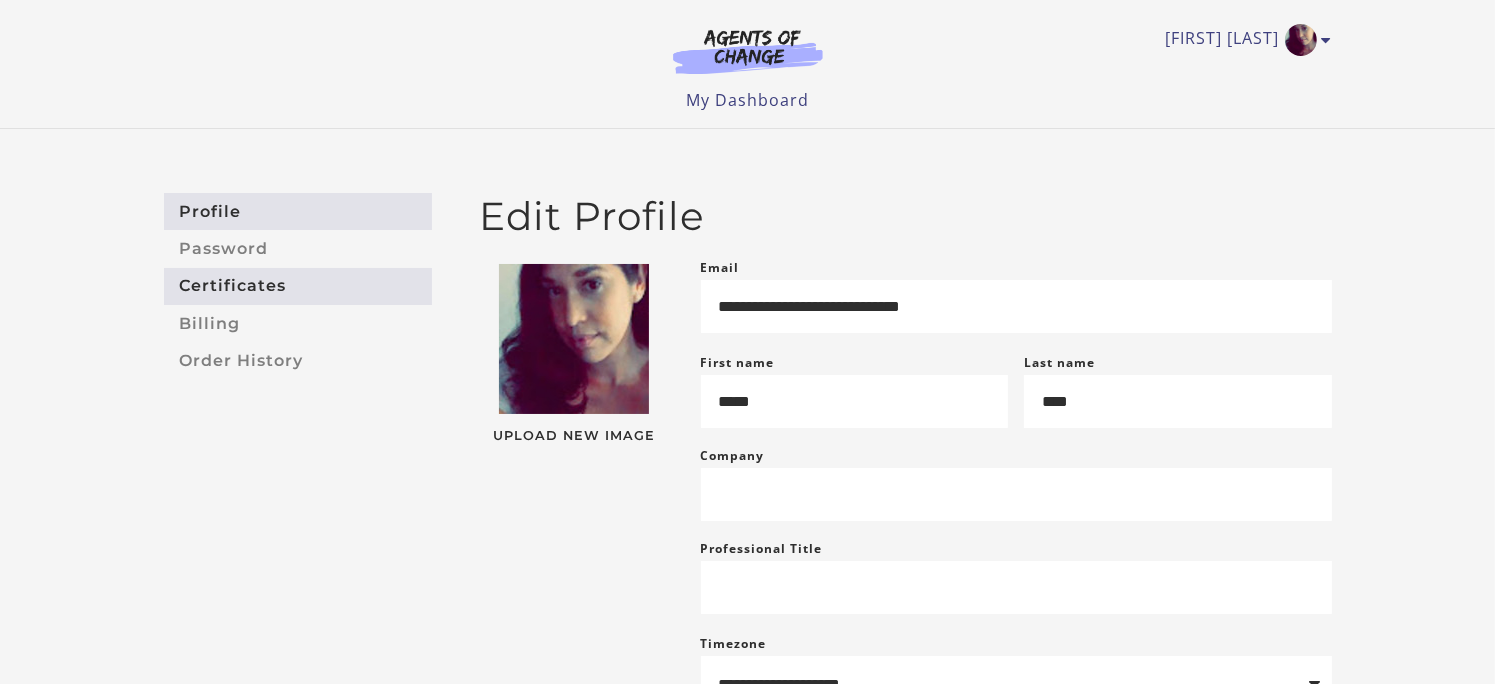 click on "Certificates" at bounding box center (298, 286) 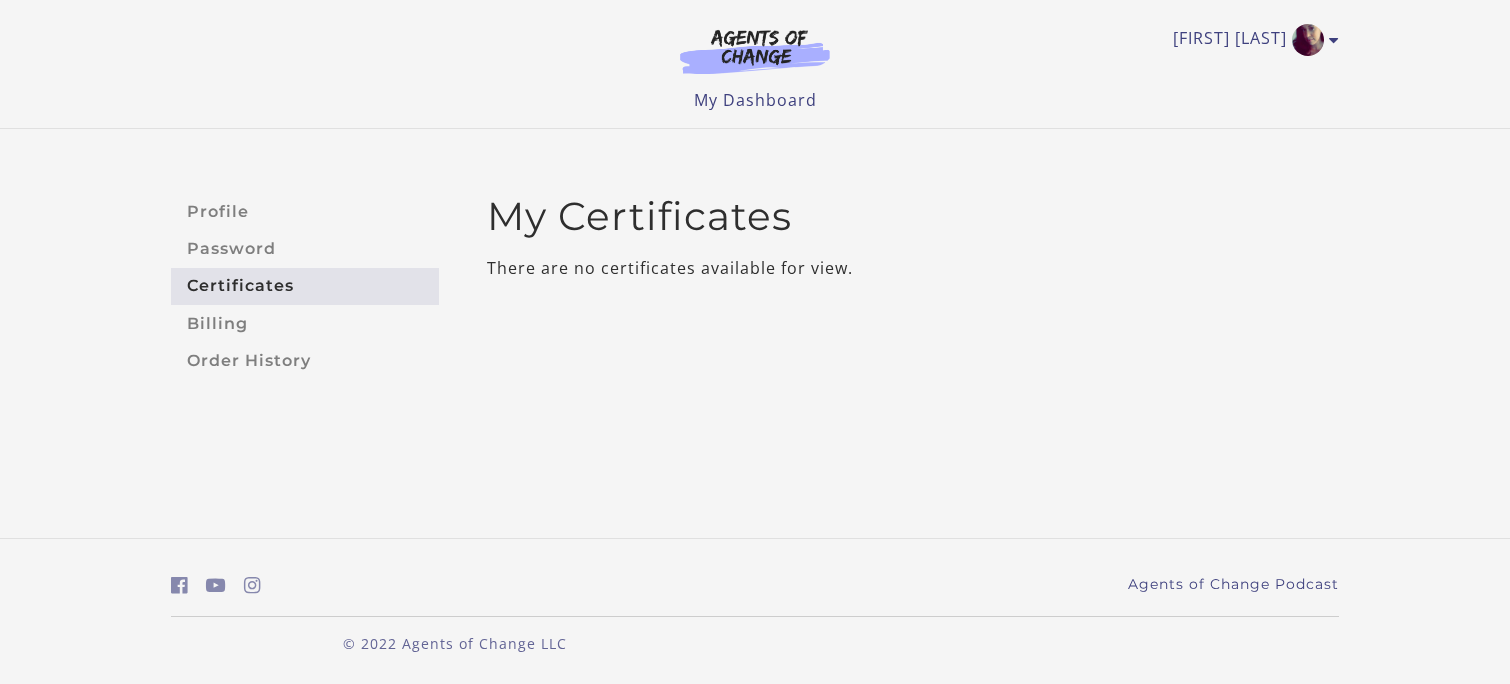 scroll, scrollTop: 0, scrollLeft: 0, axis: both 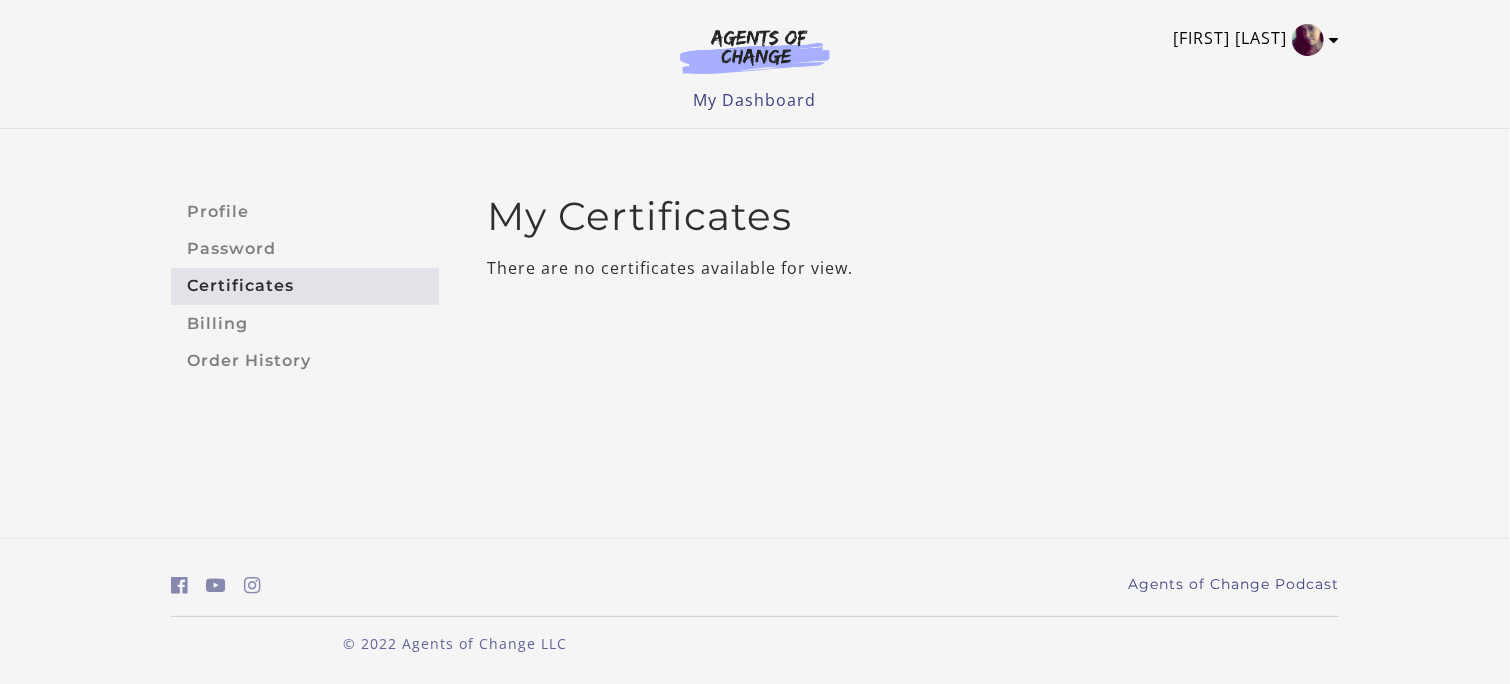 click on "[FIRST] [LAST]" at bounding box center (1251, 40) 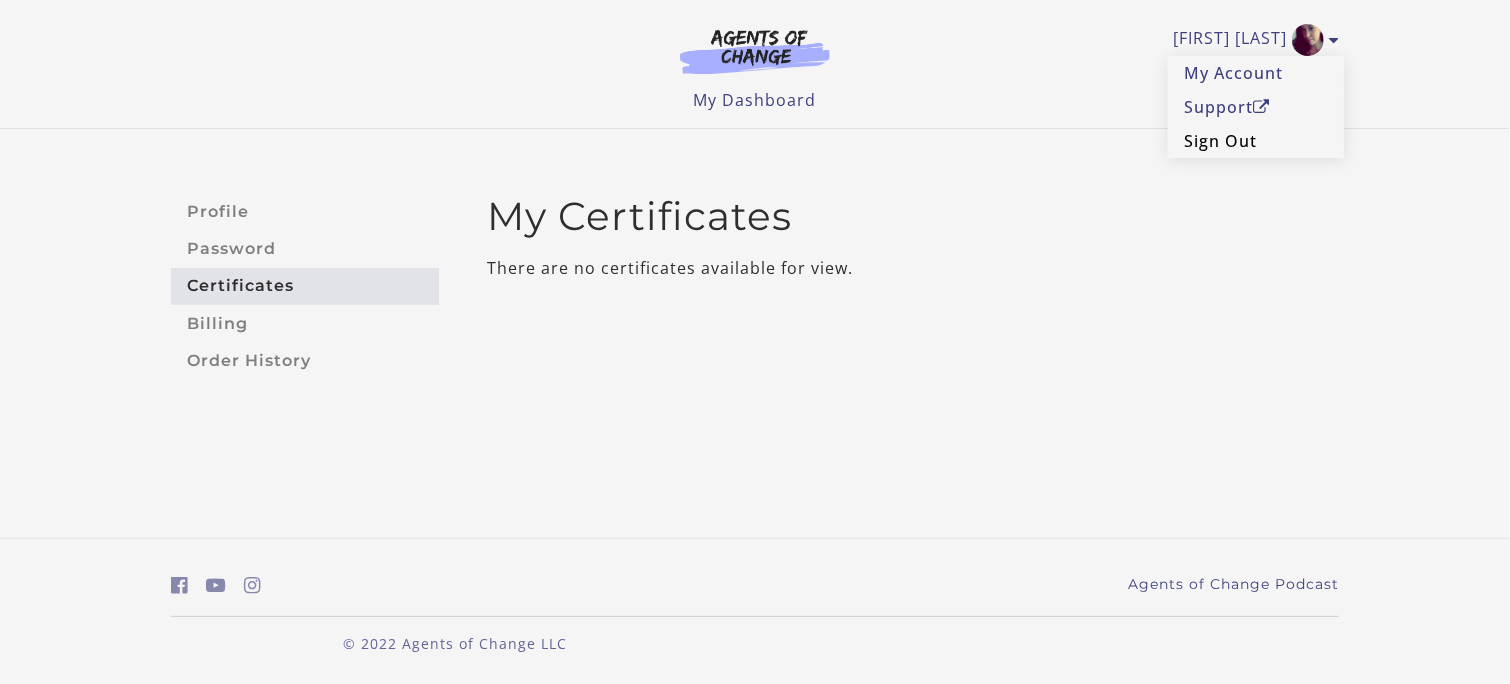 click on "Sign Out" at bounding box center [1256, 141] 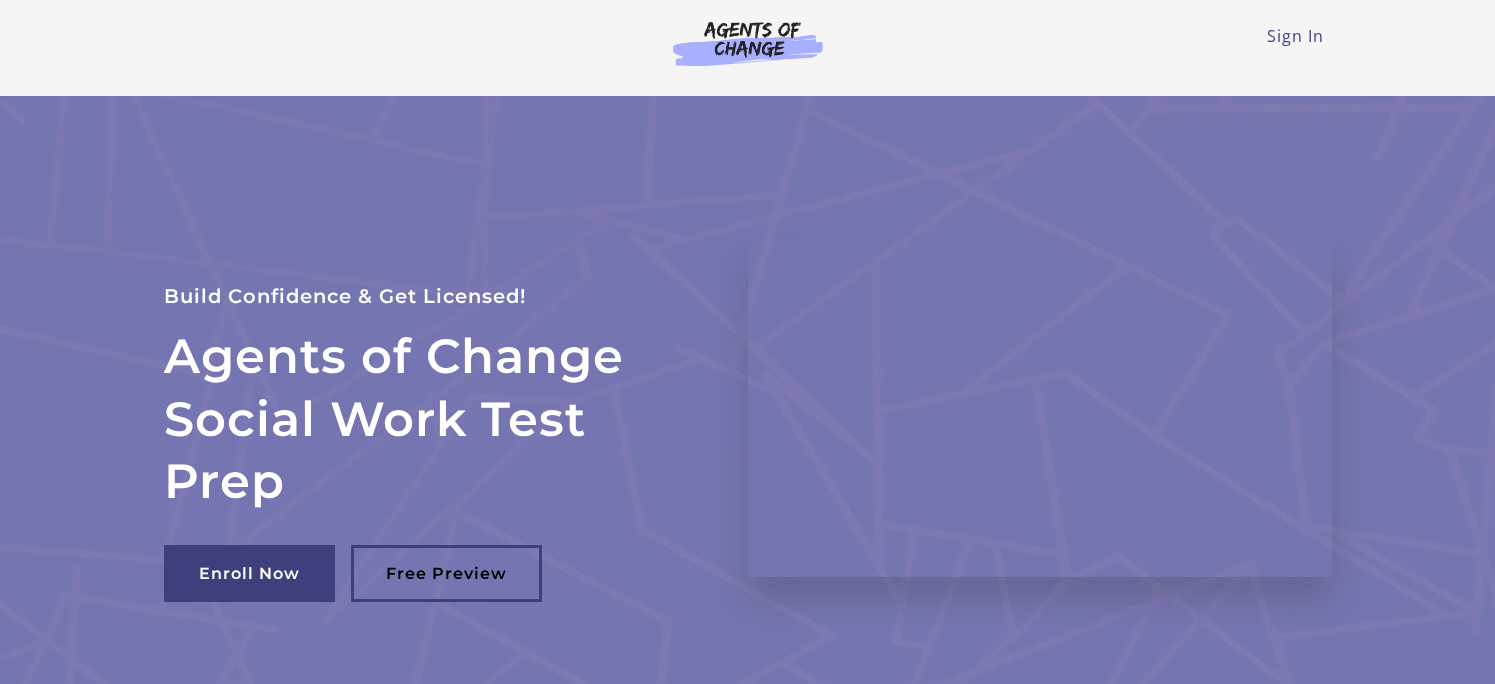 scroll, scrollTop: 0, scrollLeft: 0, axis: both 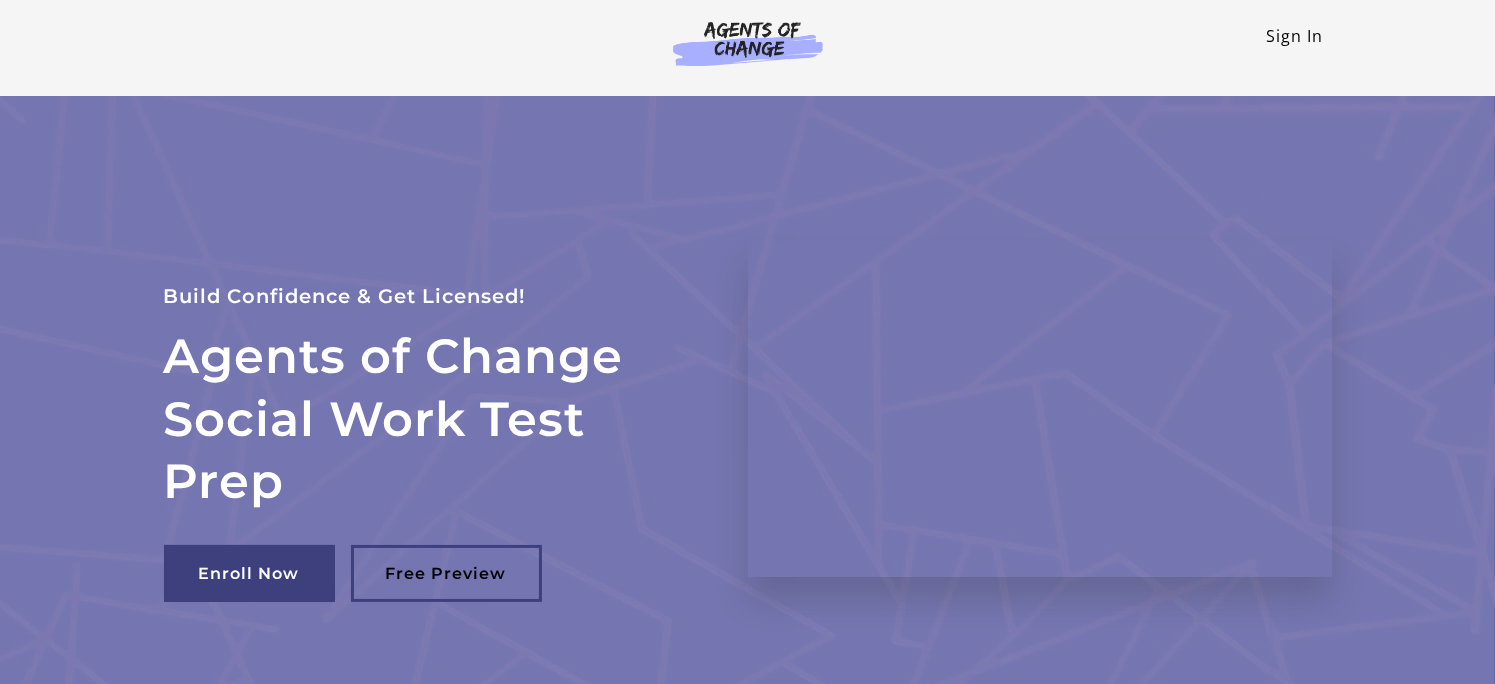 click on "Sign In" at bounding box center [1295, 36] 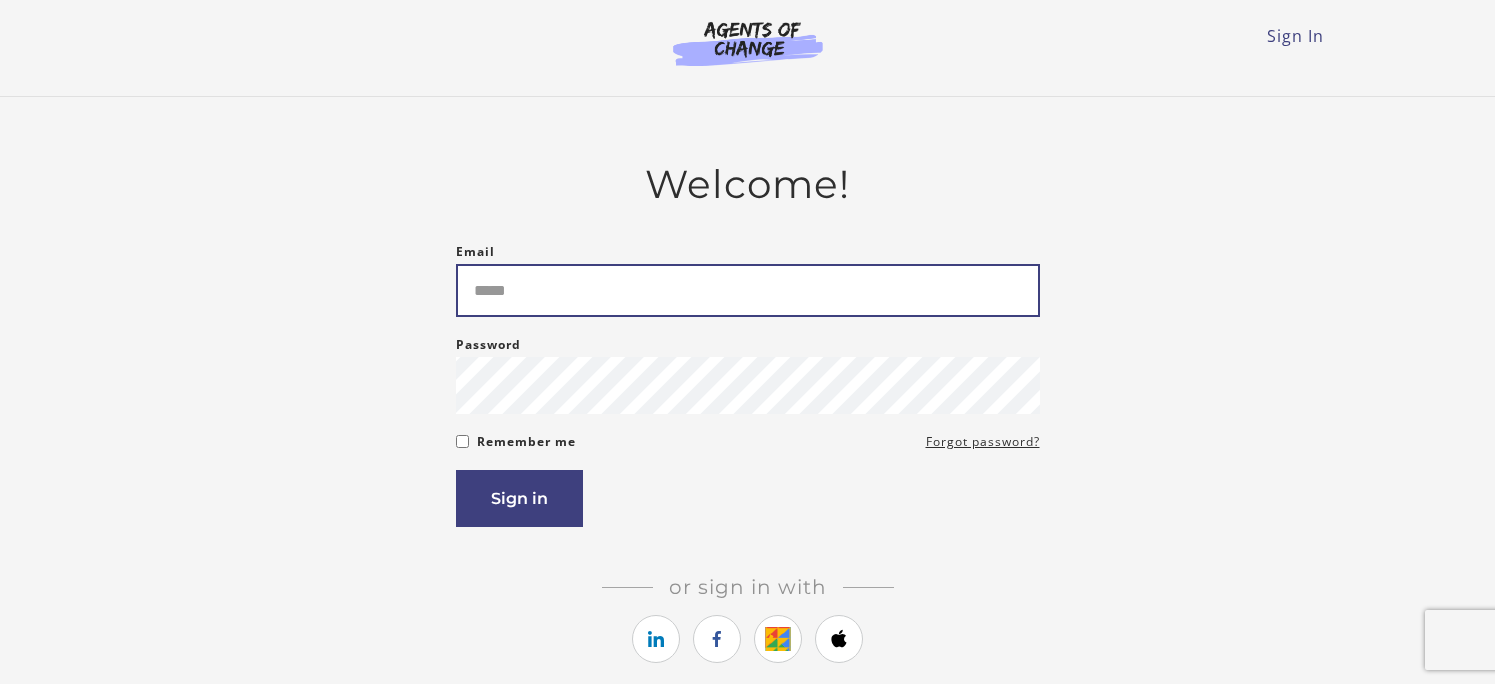 scroll, scrollTop: 0, scrollLeft: 0, axis: both 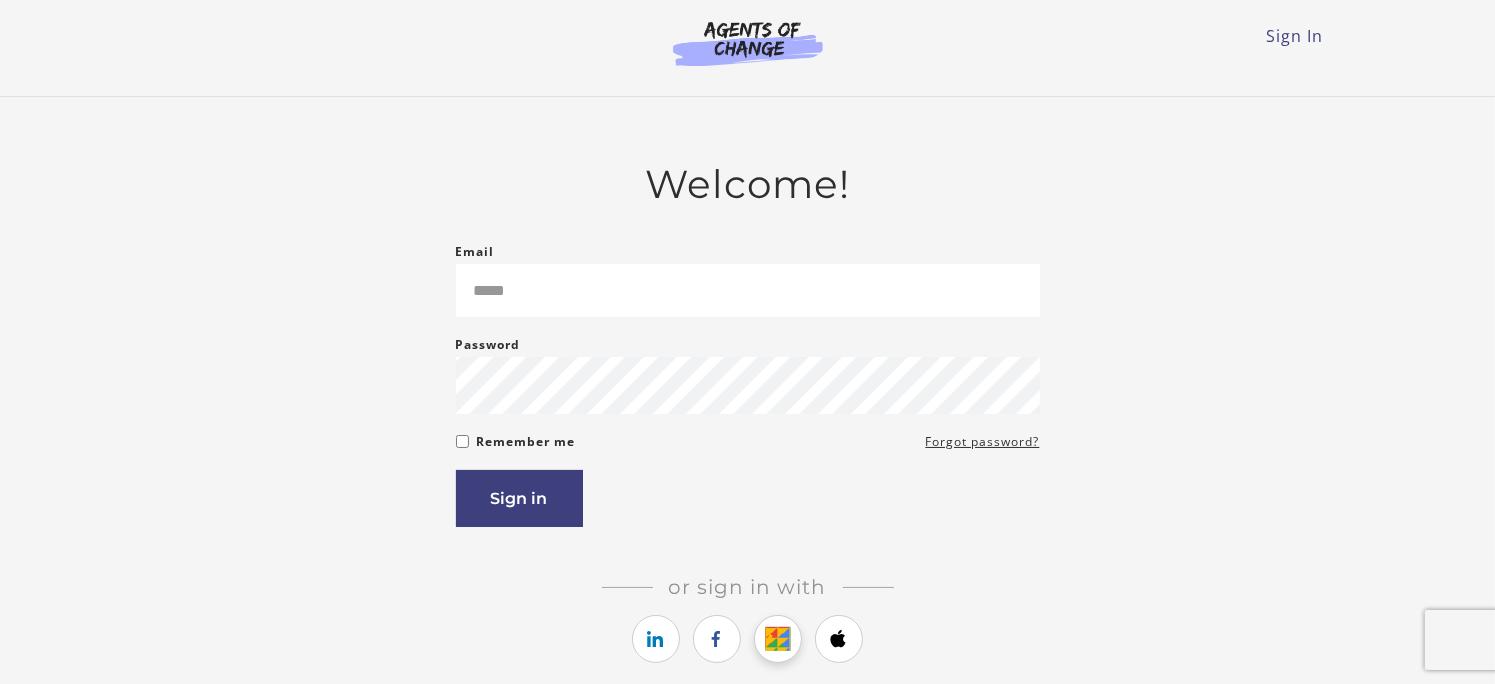 click at bounding box center [778, 639] 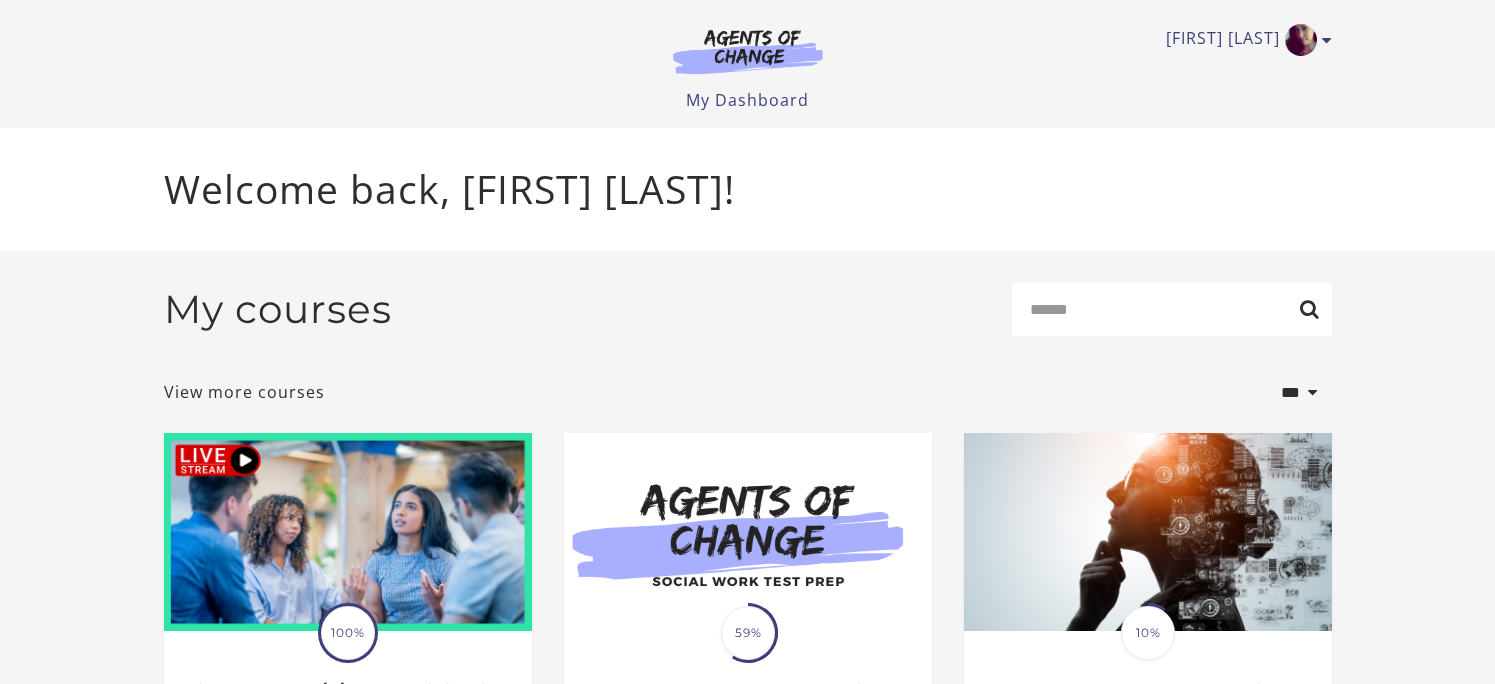 scroll, scrollTop: 0, scrollLeft: 0, axis: both 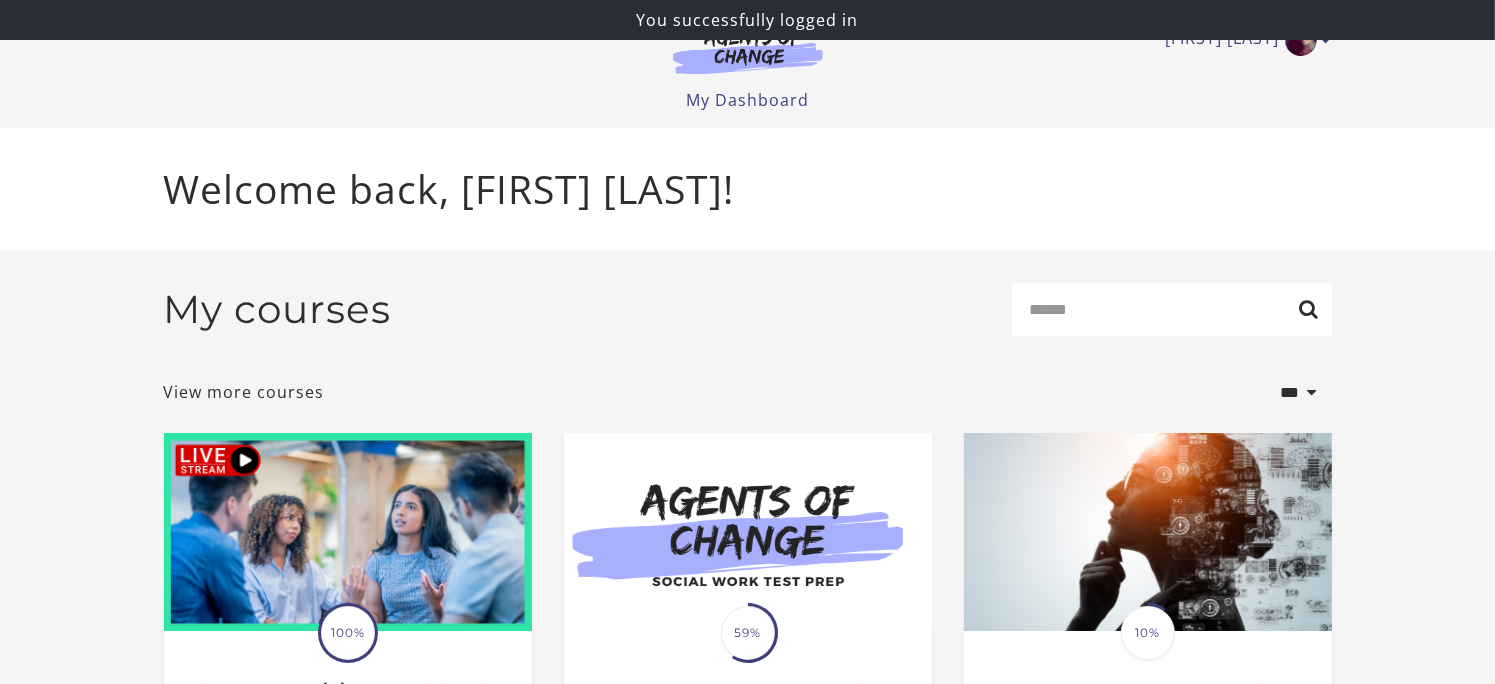 click on "You successfully logged in" at bounding box center (747, 20) 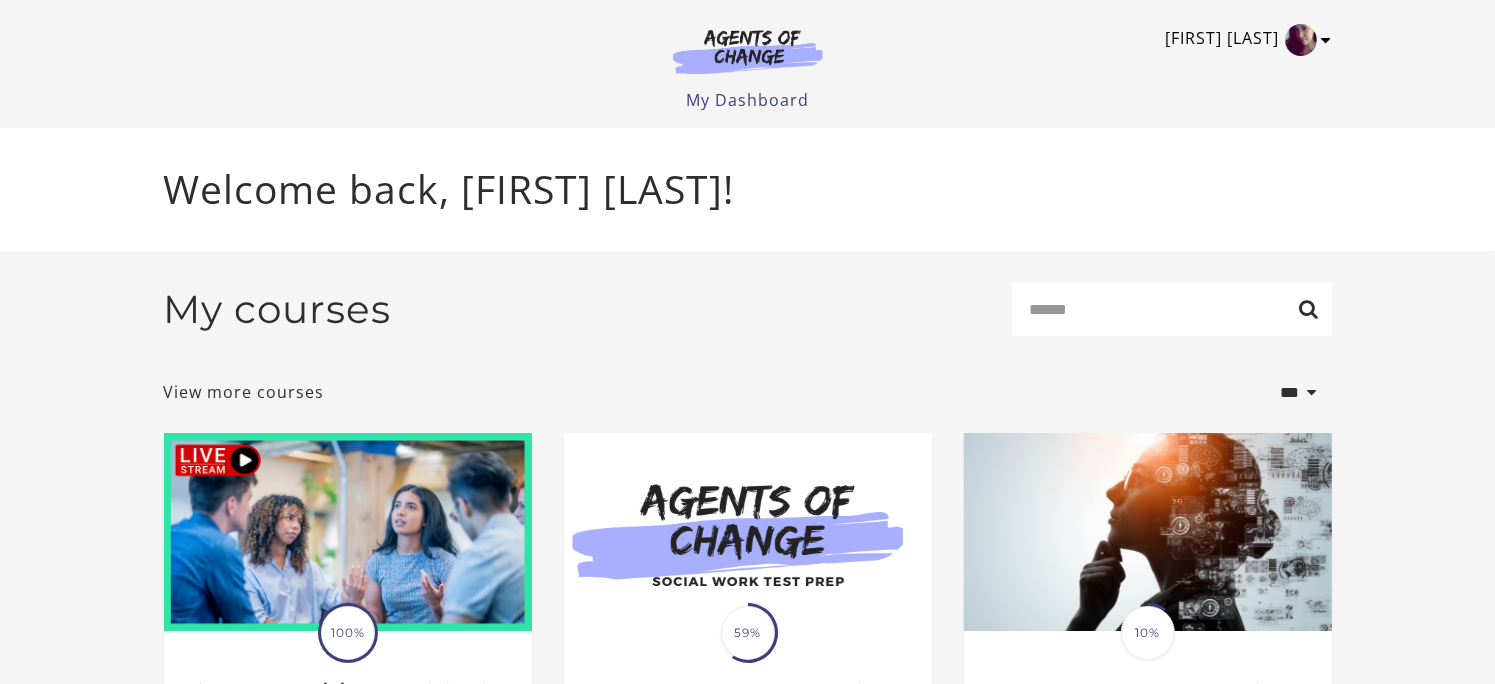 click on "[FIRST] [LAST]" at bounding box center (1244, 40) 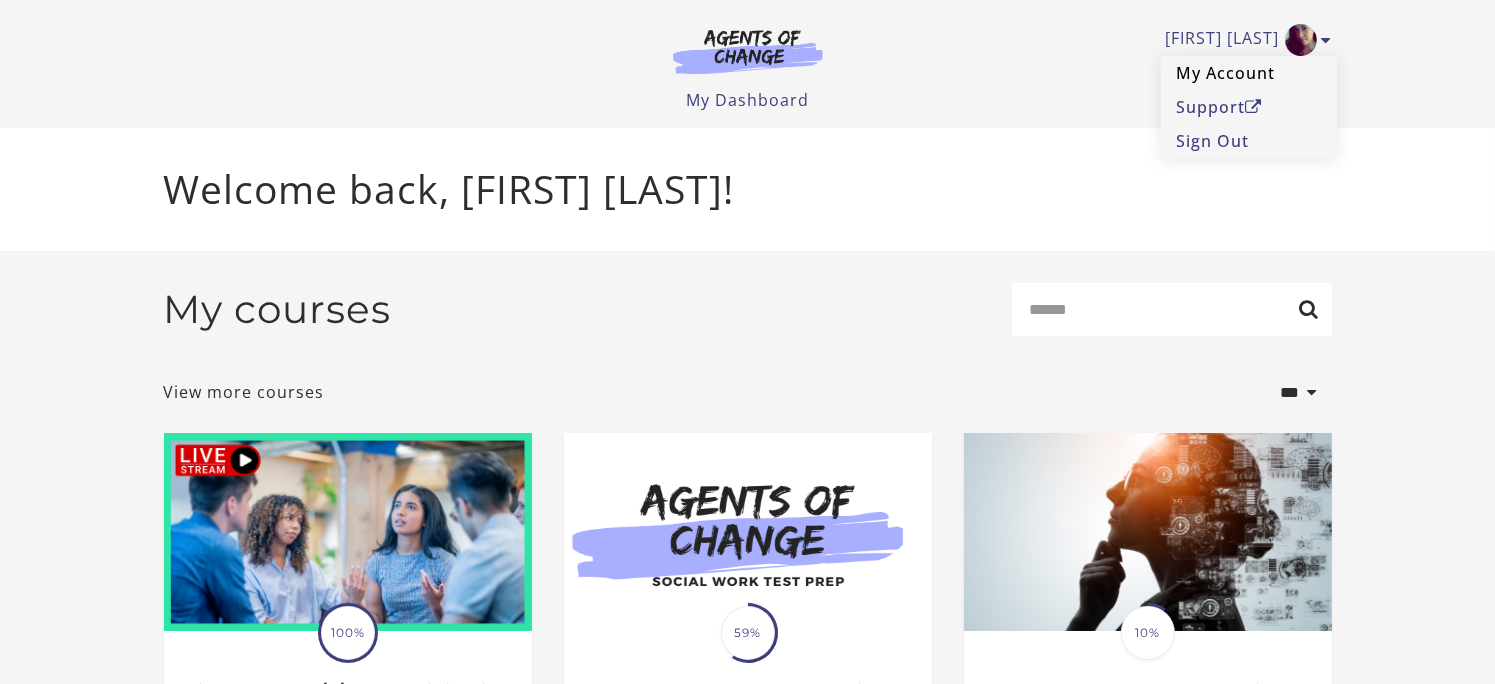 click on "My Account" at bounding box center [1249, 73] 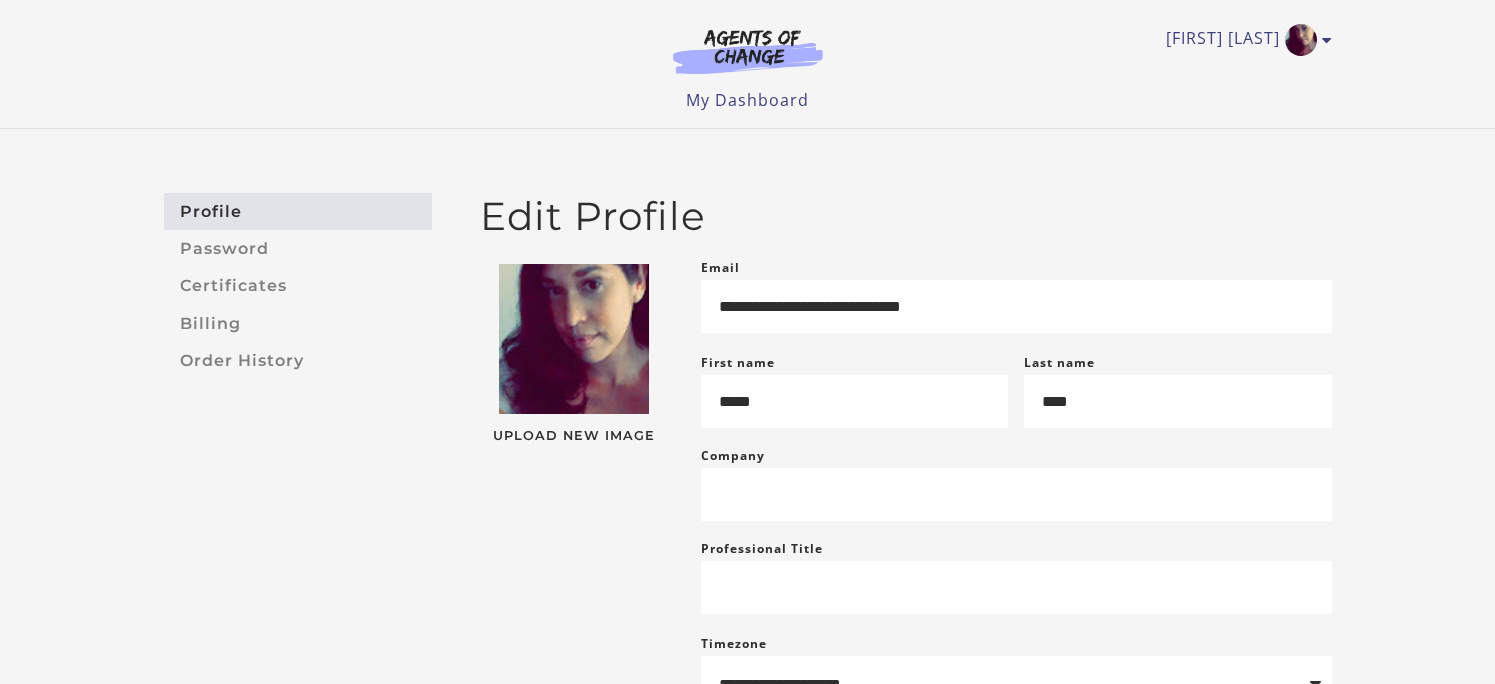 scroll, scrollTop: 0, scrollLeft: 0, axis: both 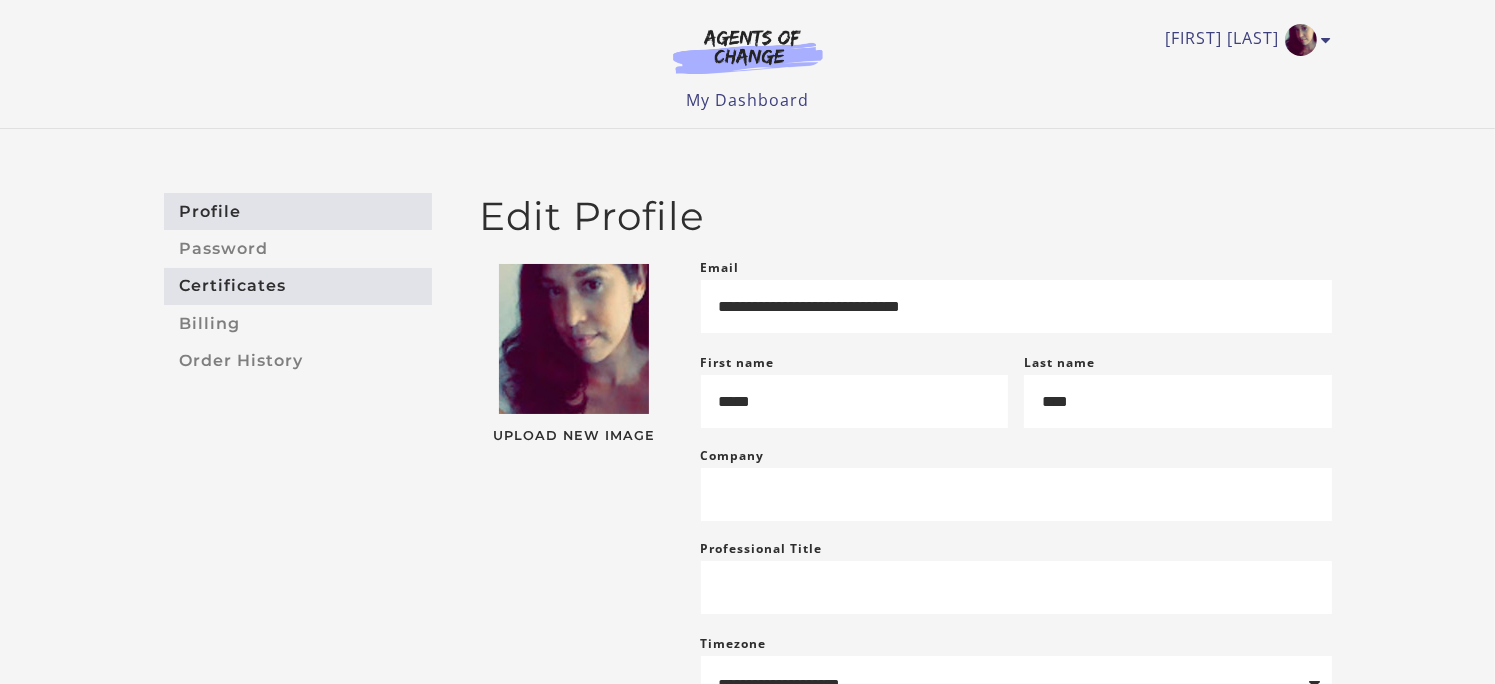 click on "Certificates" at bounding box center [298, 286] 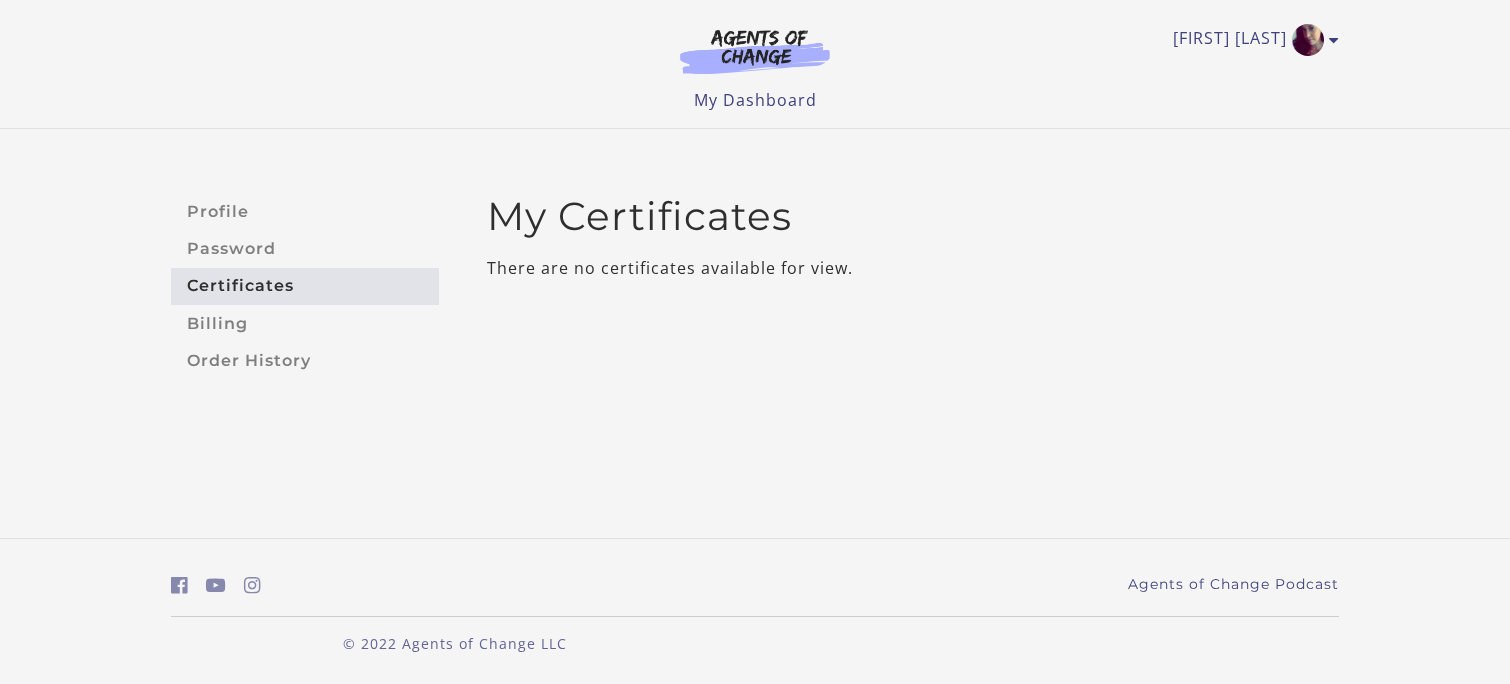 scroll, scrollTop: 0, scrollLeft: 0, axis: both 